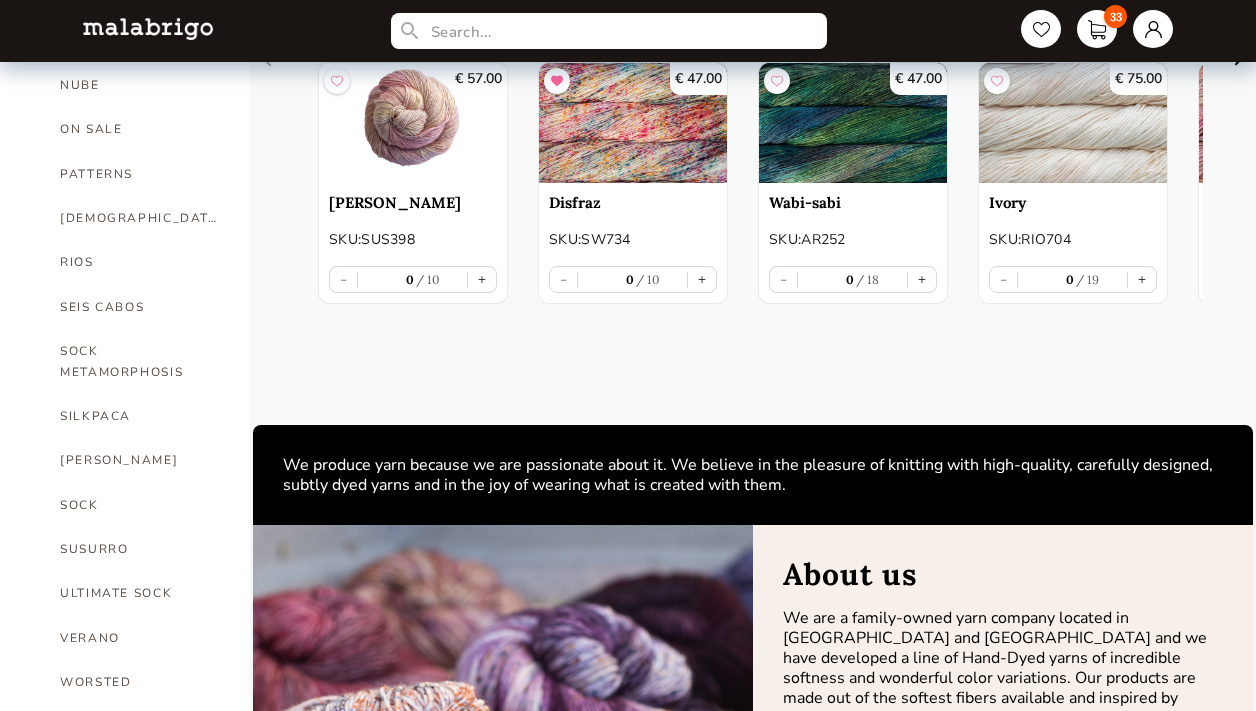 scroll, scrollTop: 1130, scrollLeft: 0, axis: vertical 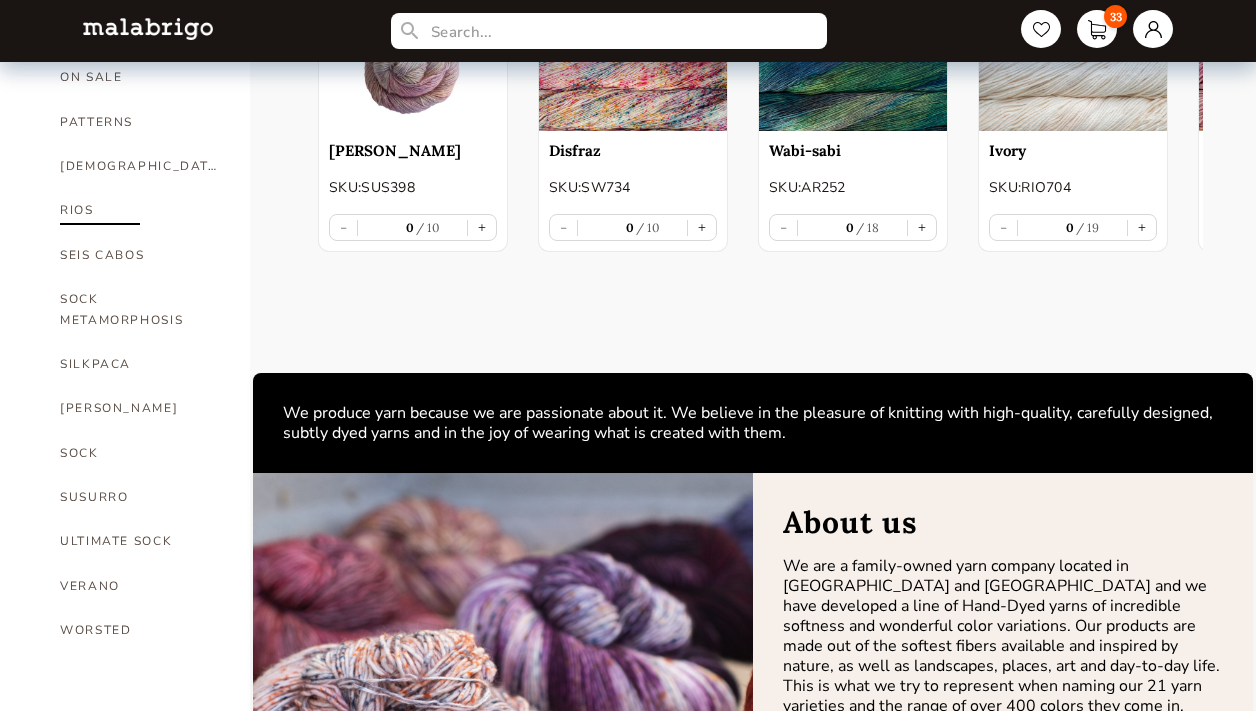 click on "RIOS" at bounding box center (140, 210) 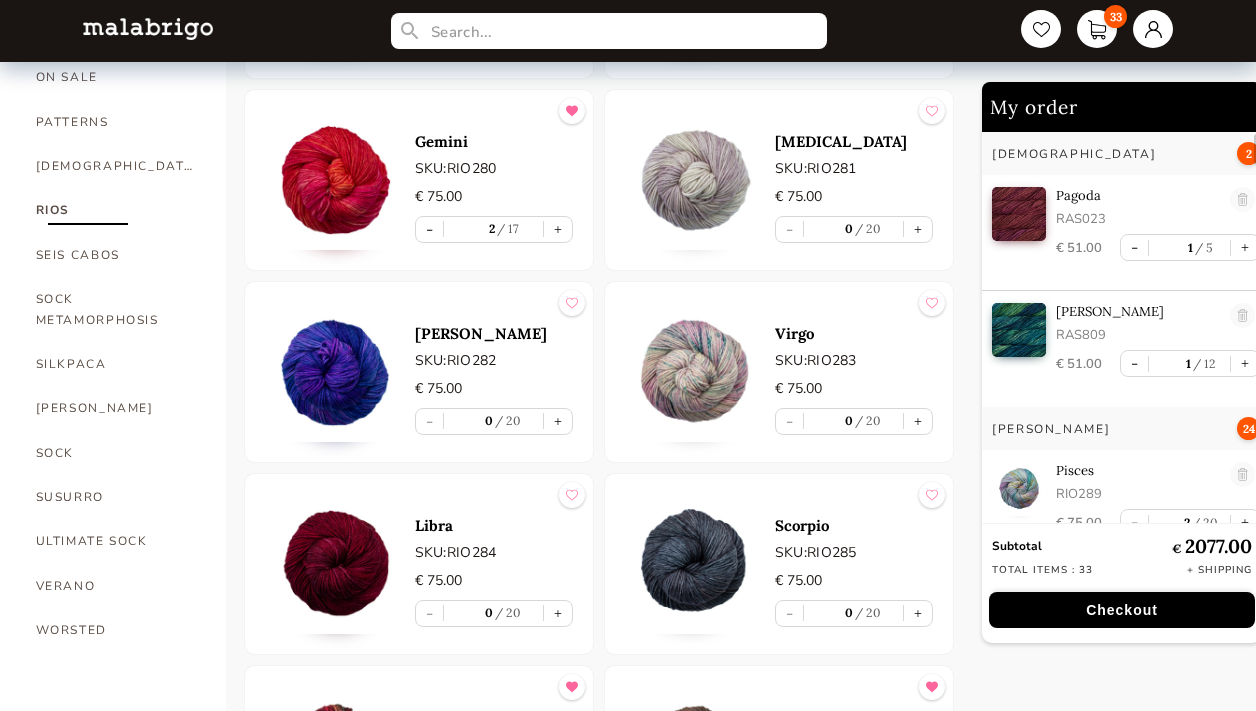 scroll, scrollTop: 2197, scrollLeft: 0, axis: vertical 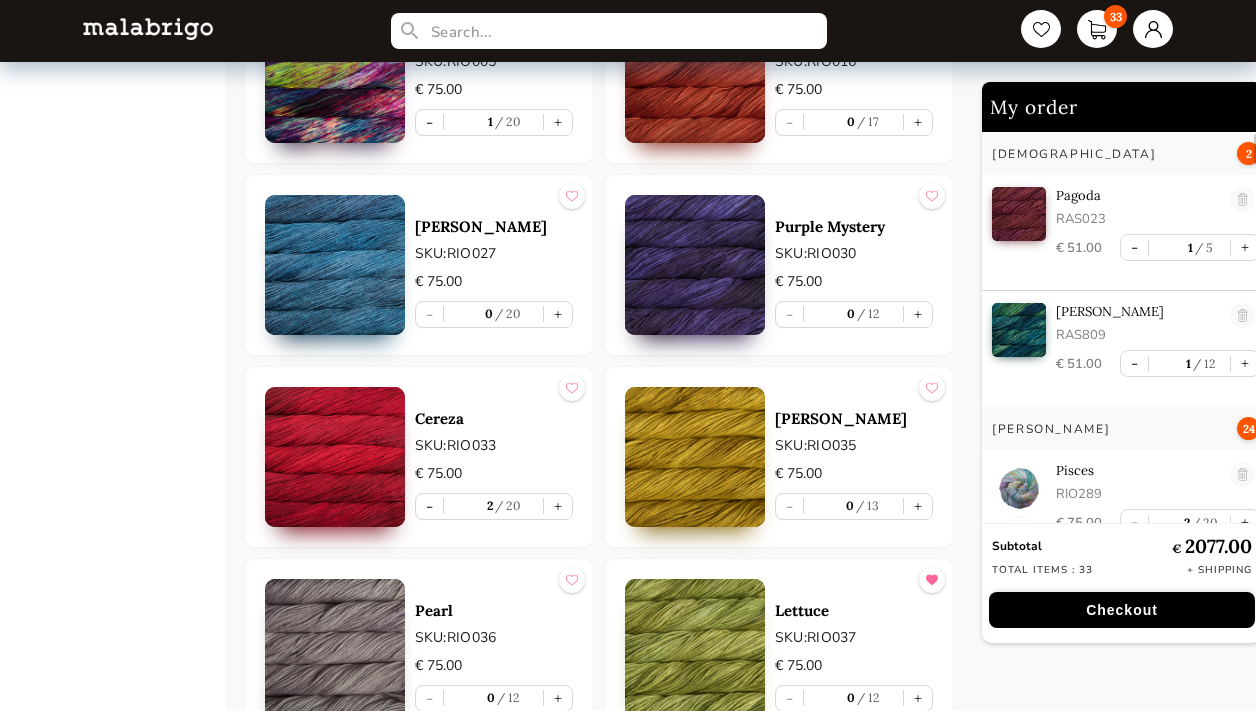 click at bounding box center [335, -695] 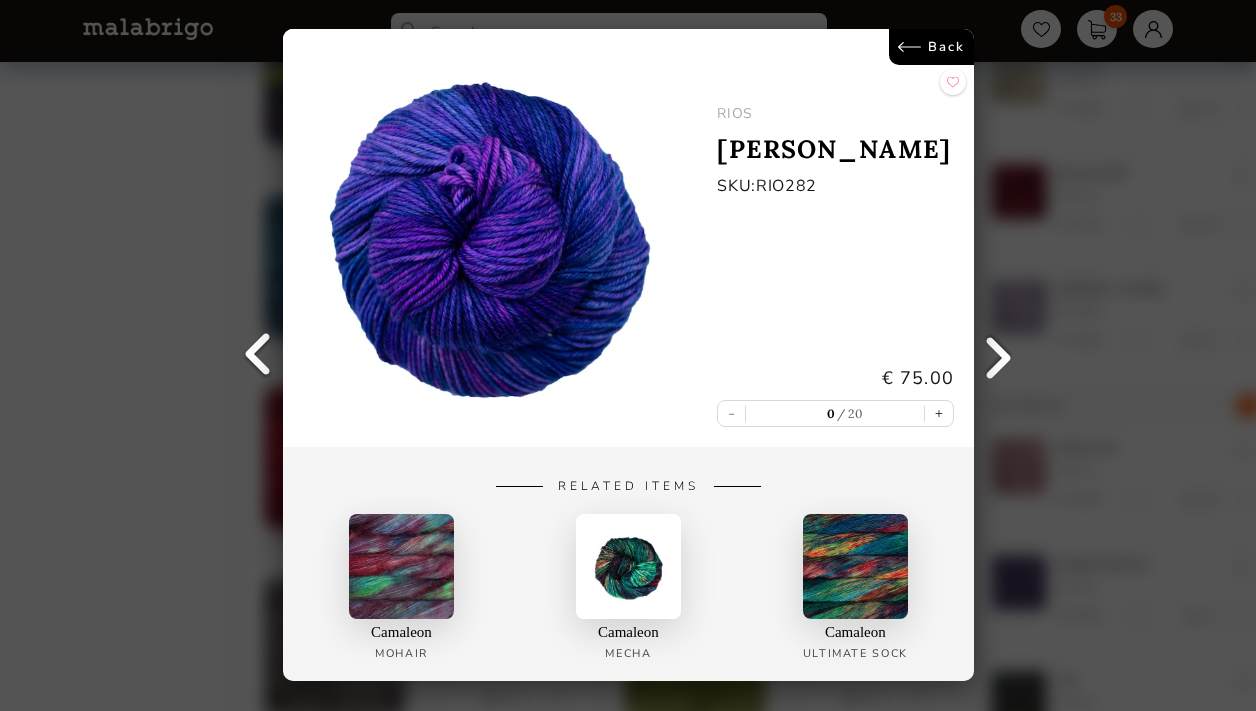 click on "Back" at bounding box center (930, 47) 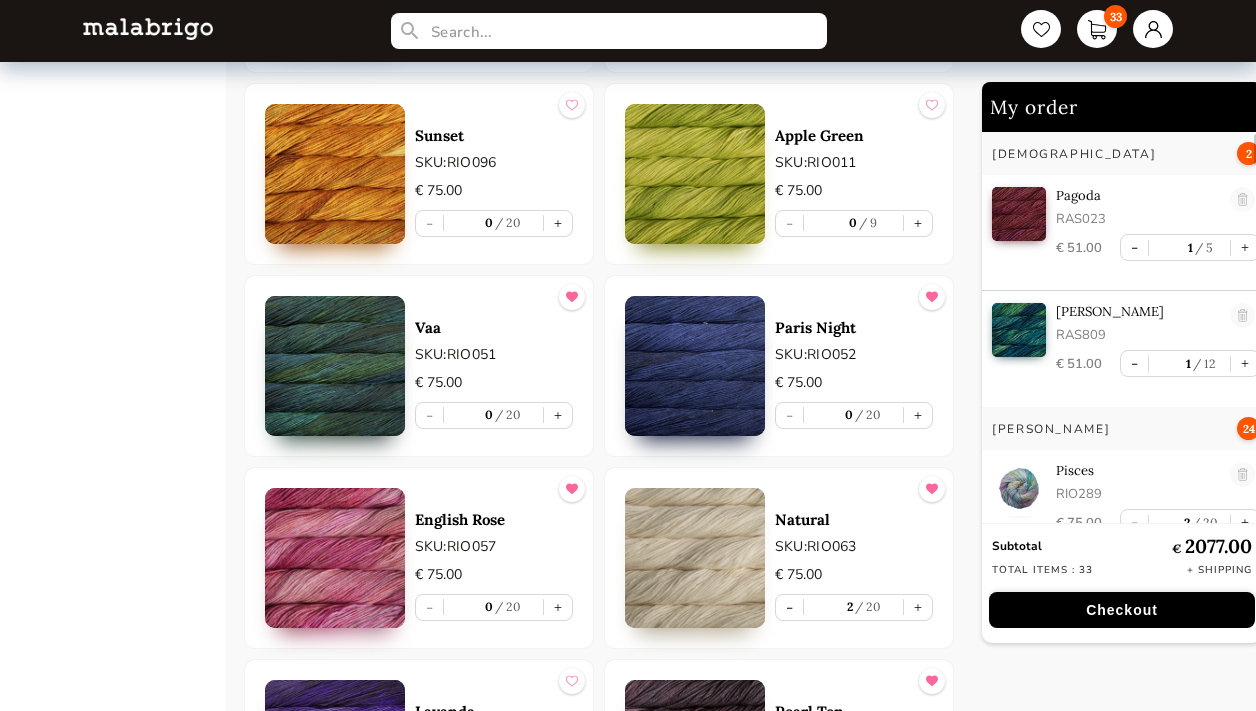 scroll, scrollTop: 4642, scrollLeft: 0, axis: vertical 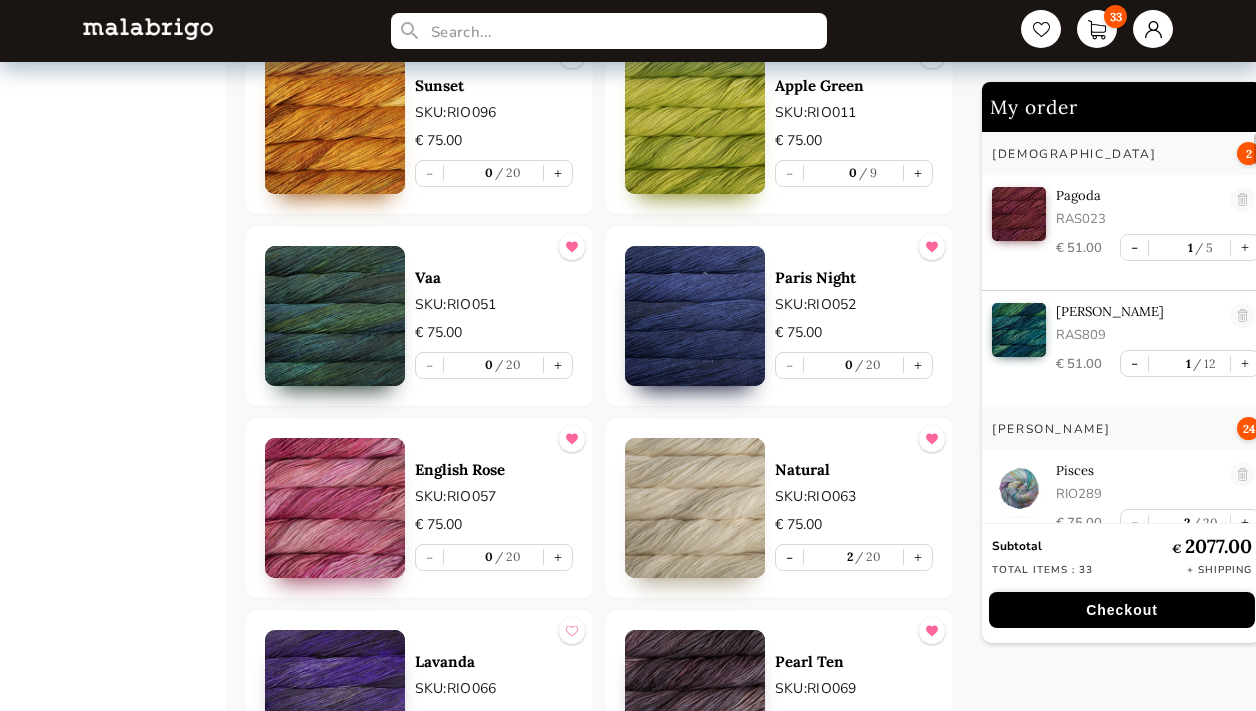 click at bounding box center (695, -2180) 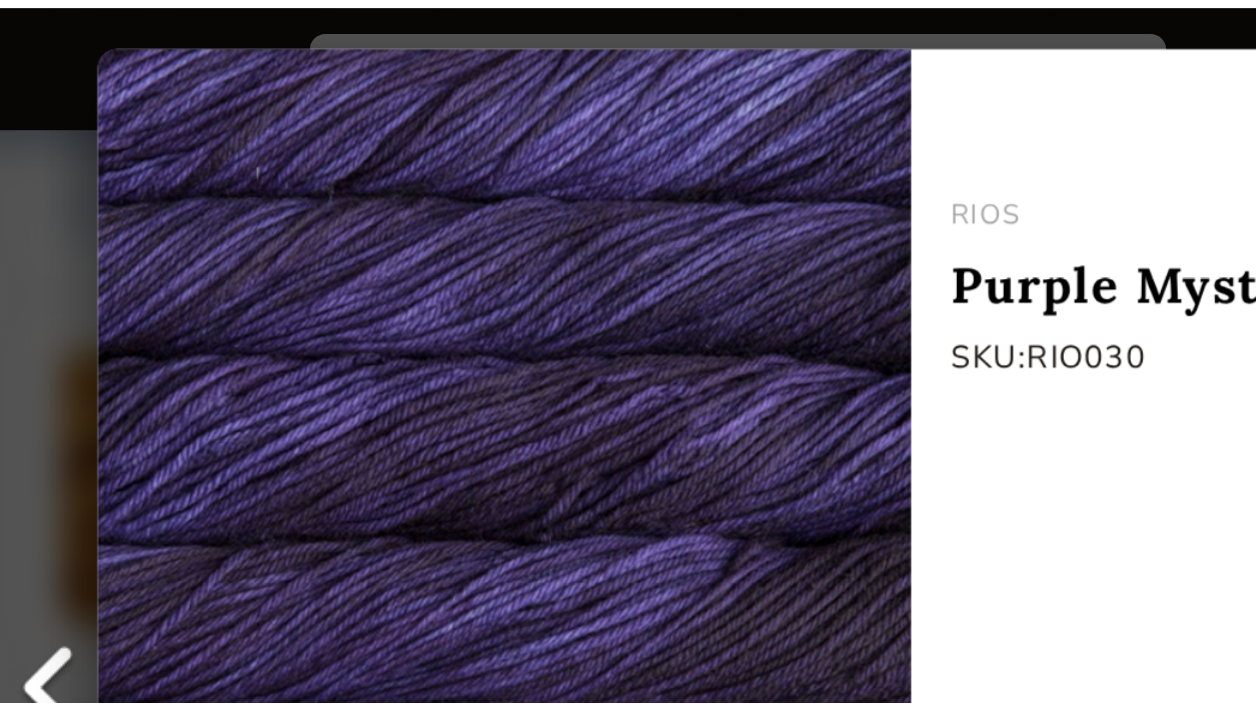 scroll, scrollTop: 4353, scrollLeft: 0, axis: vertical 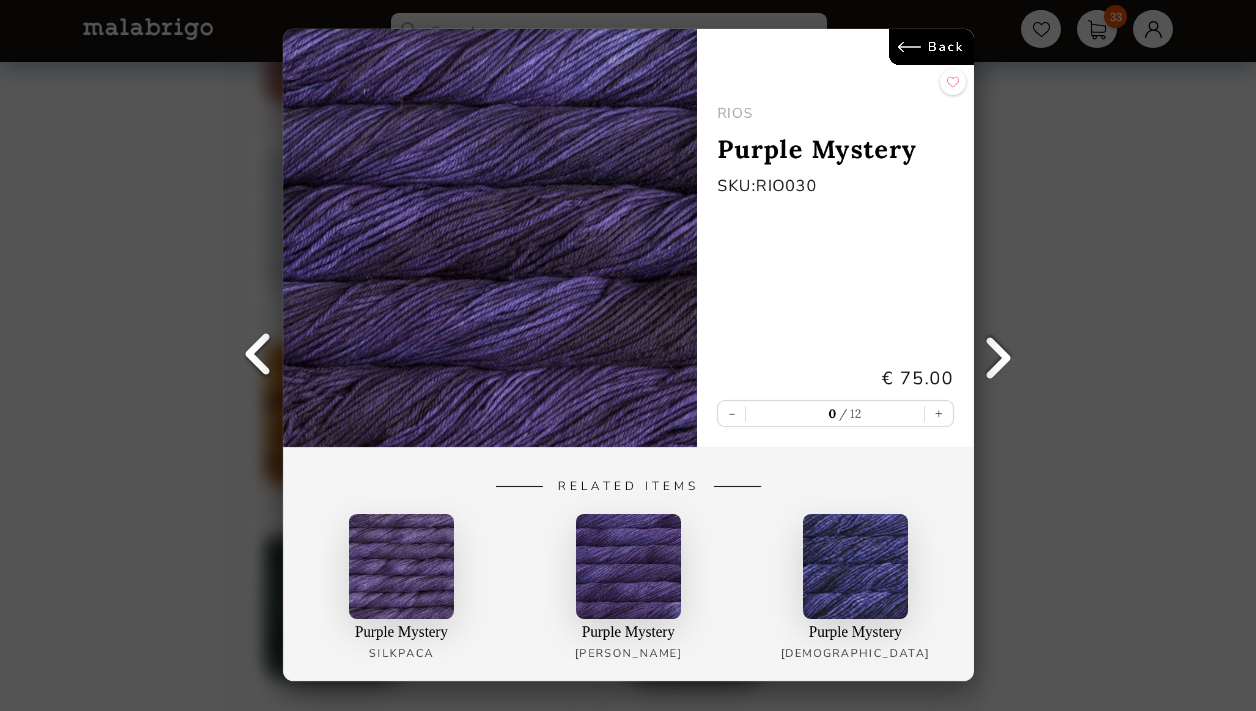 click on "Back" at bounding box center (930, 47) 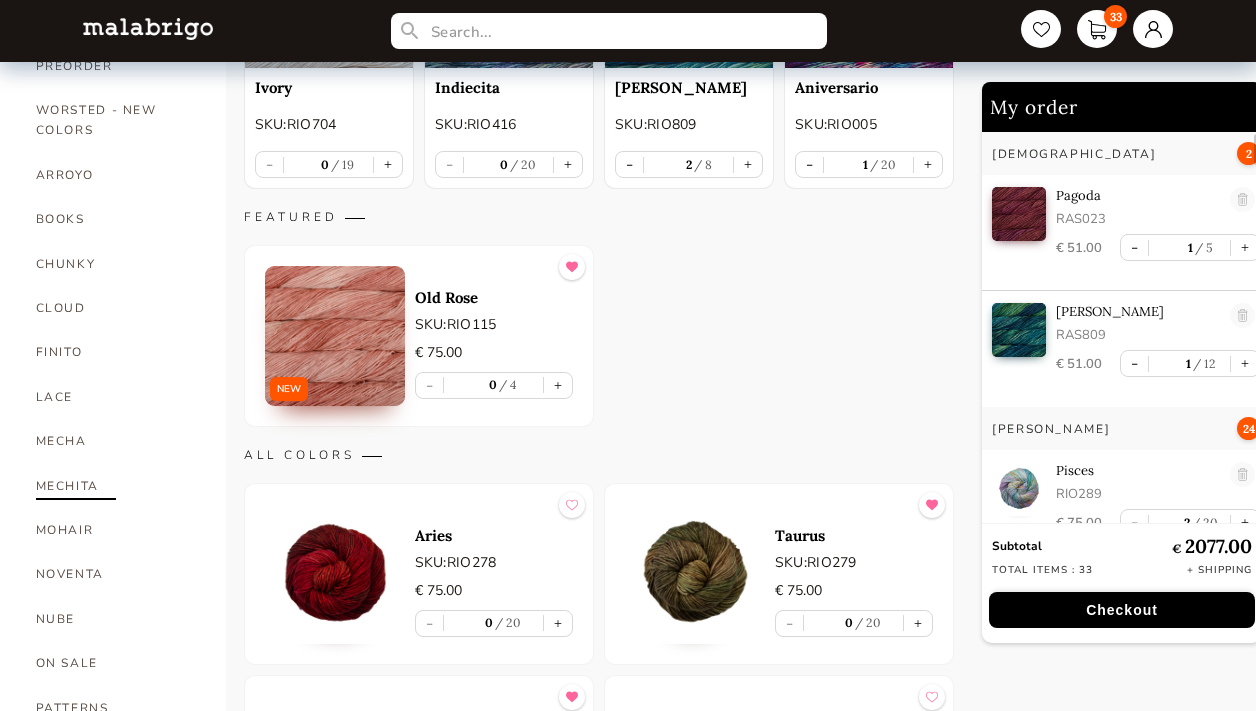 scroll, scrollTop: 552, scrollLeft: 0, axis: vertical 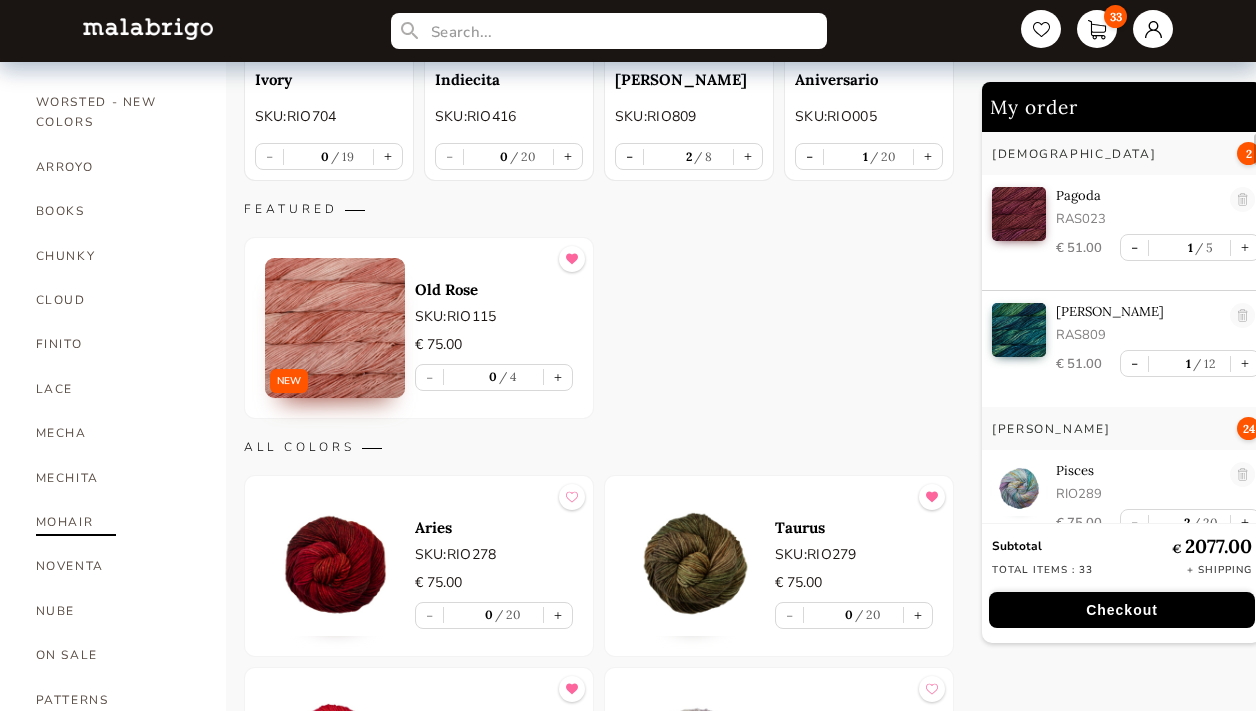 click on "MOHAIR" at bounding box center [116, 522] 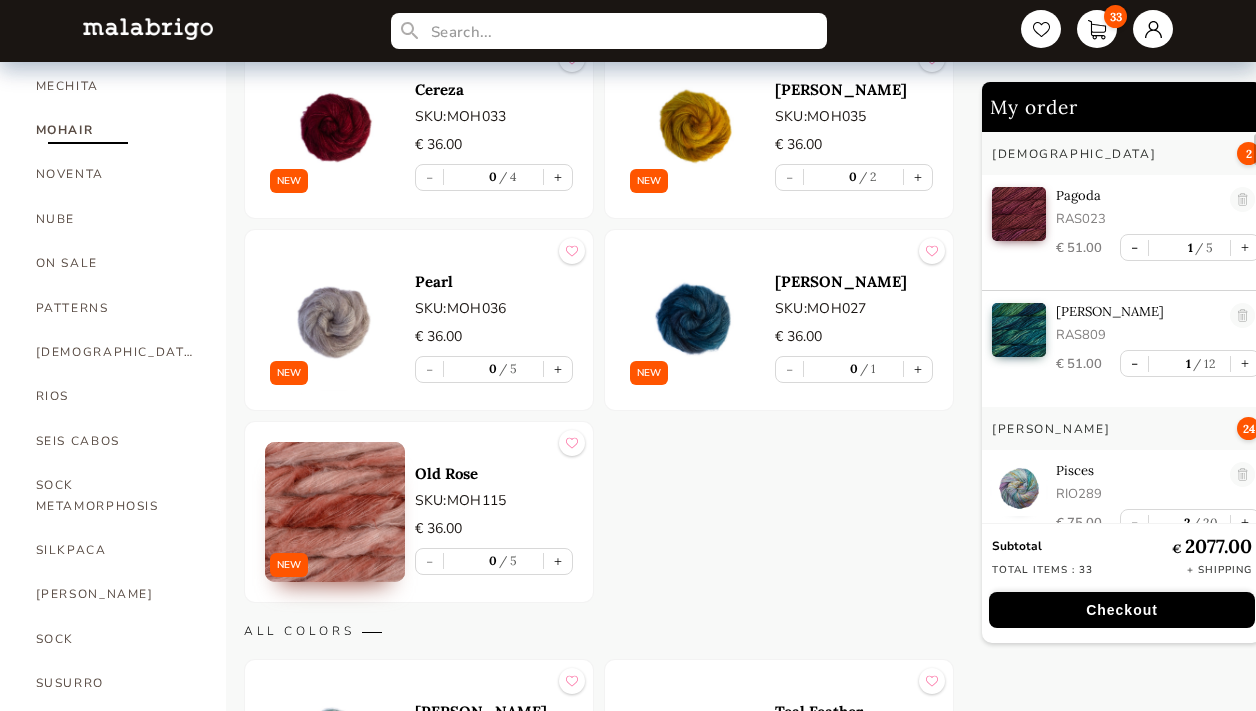 scroll, scrollTop: 922, scrollLeft: 0, axis: vertical 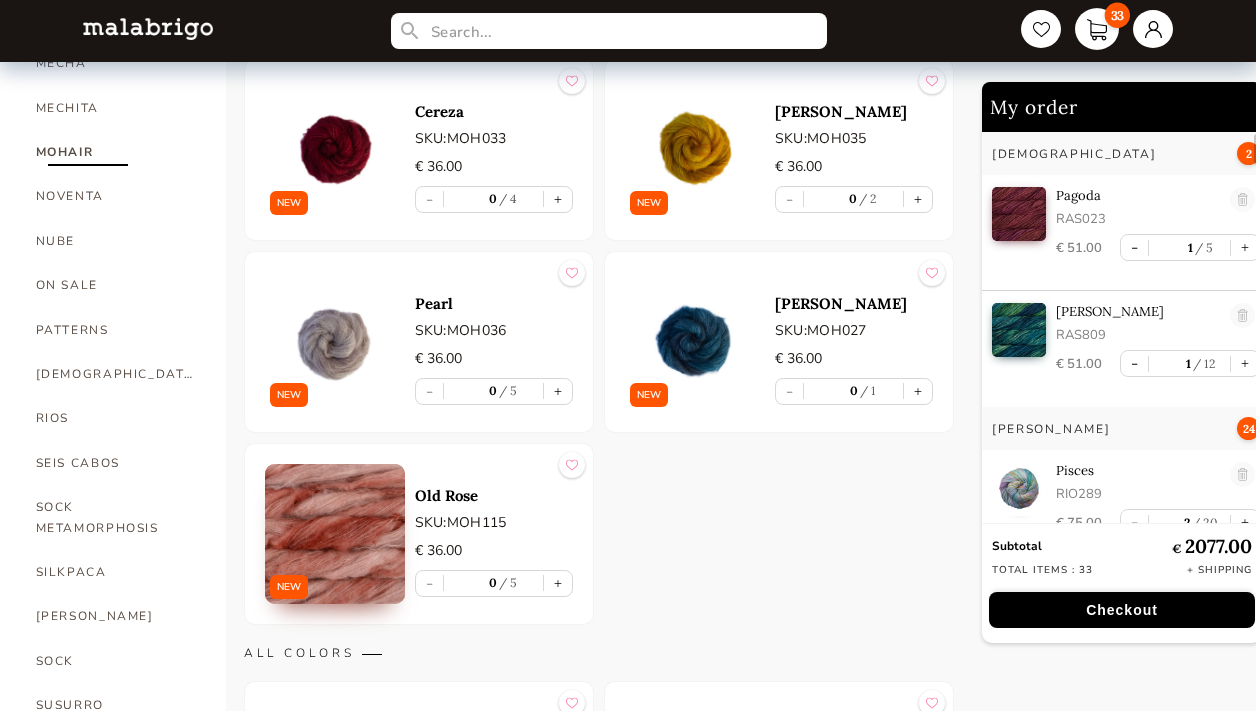 click on "33" at bounding box center (1097, 29) 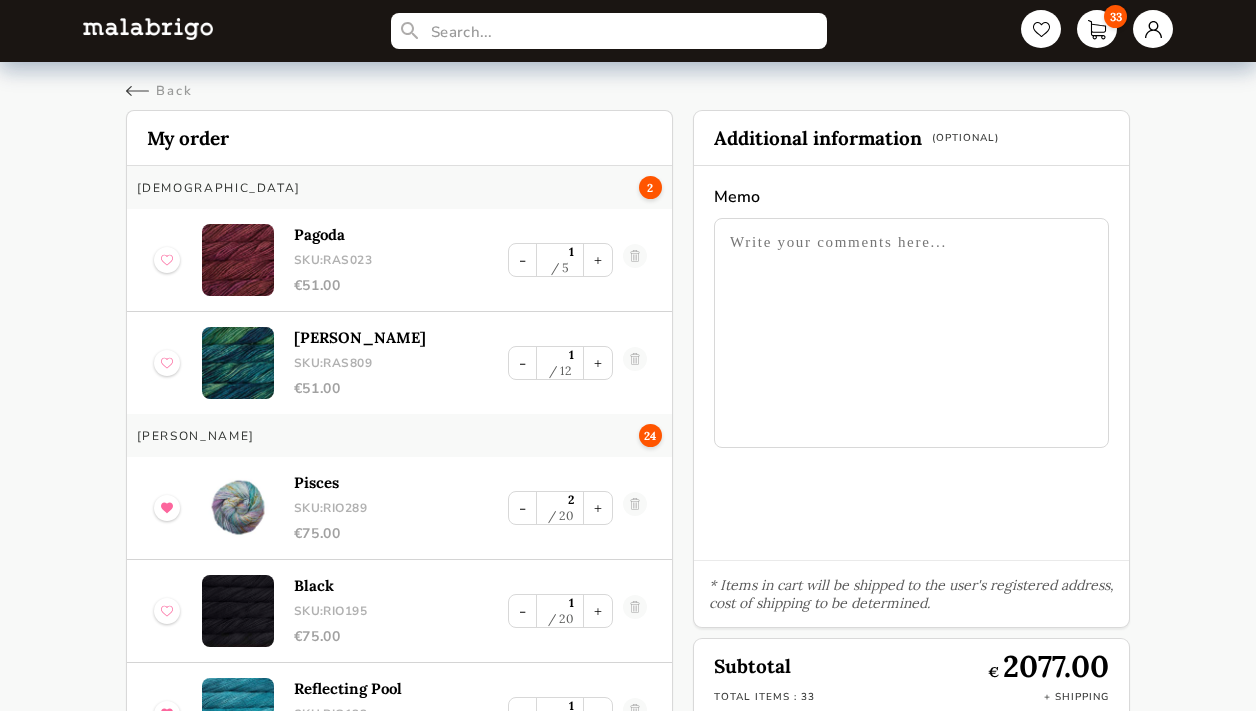 scroll, scrollTop: 0, scrollLeft: 0, axis: both 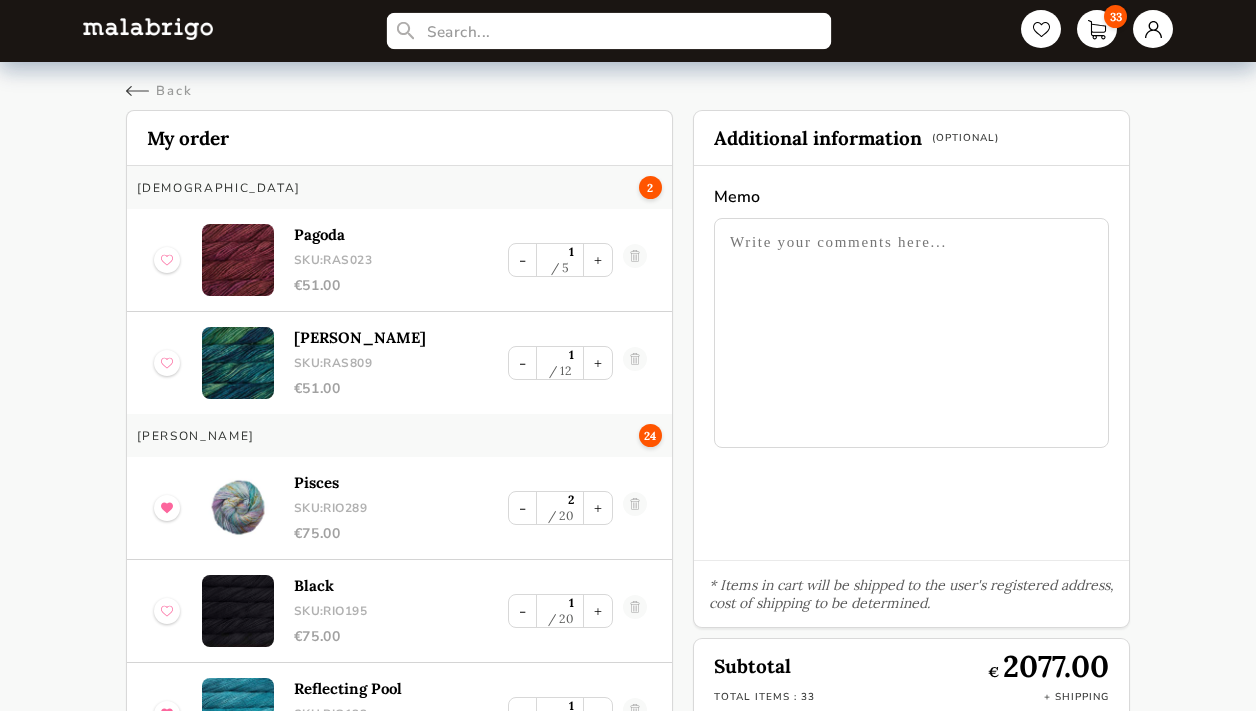 click at bounding box center [609, 31] 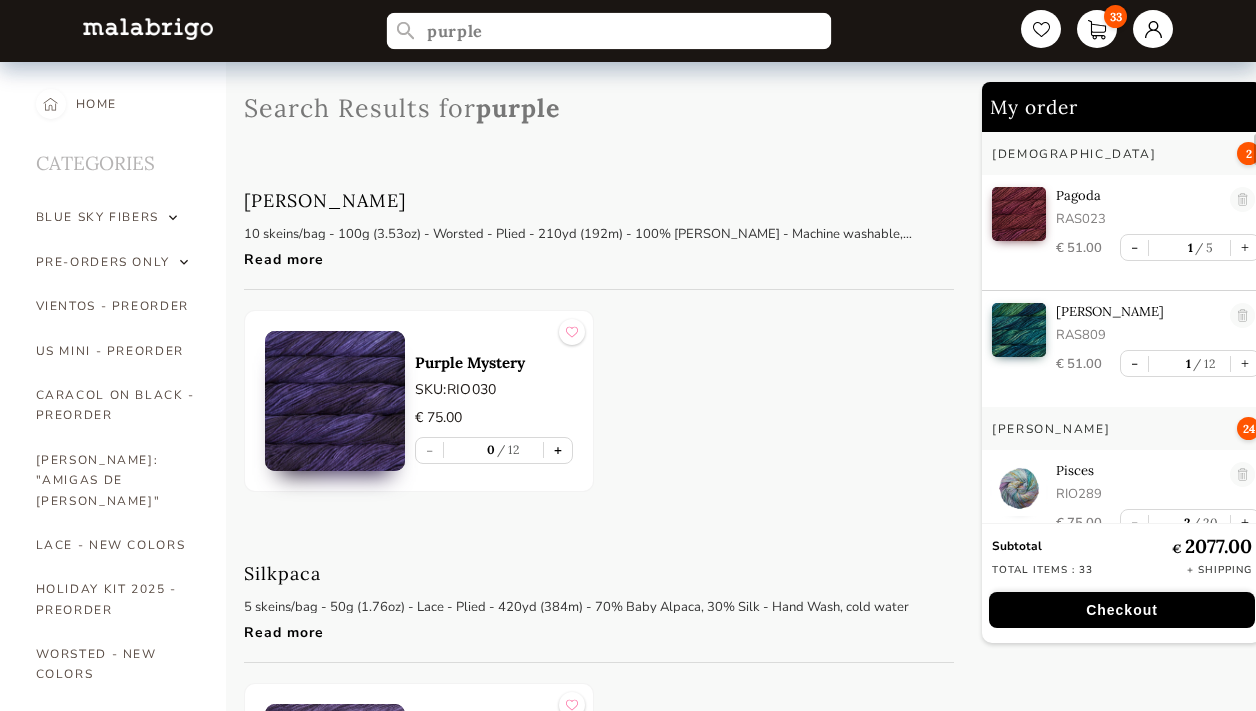 type on "purple" 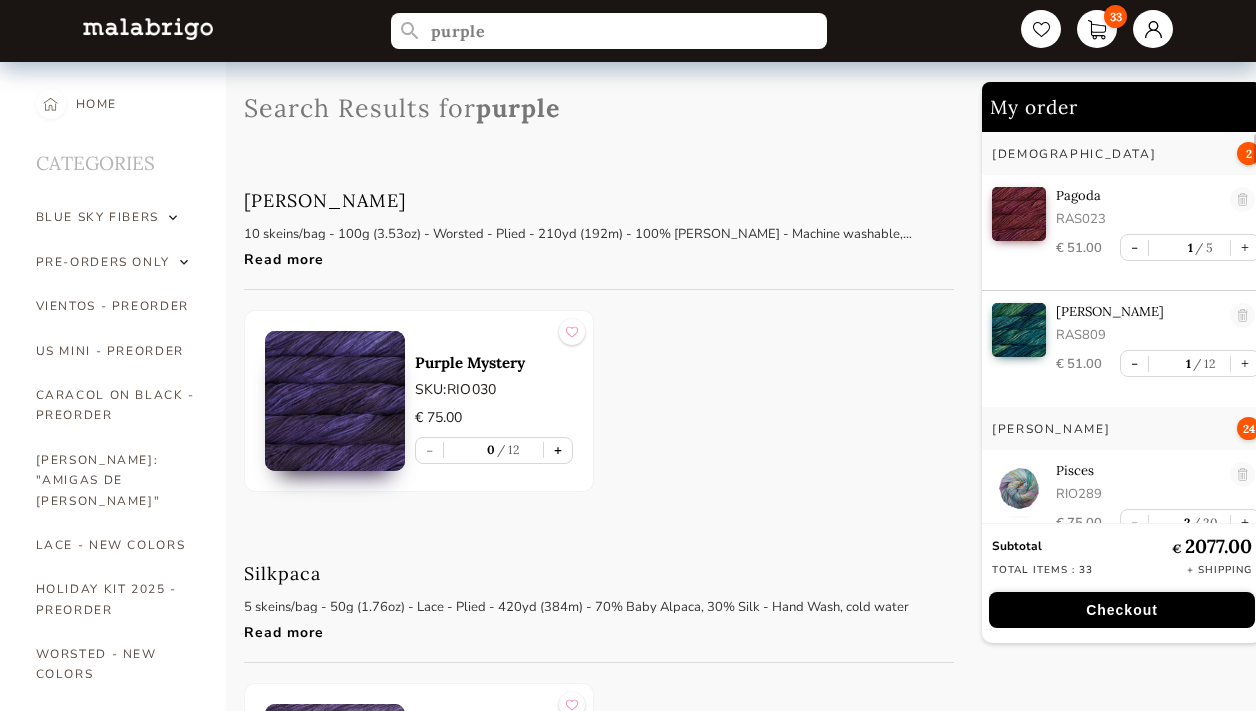 click on "+" at bounding box center [558, 450] 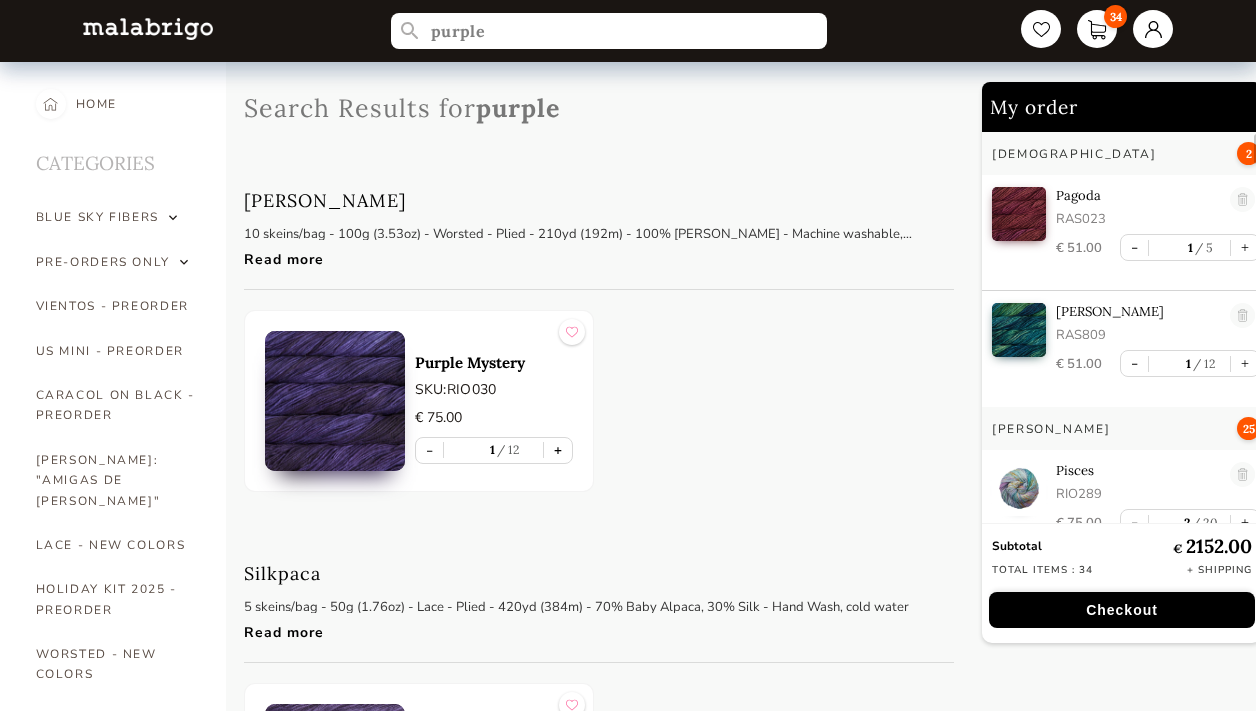 click on "+" at bounding box center [558, 450] 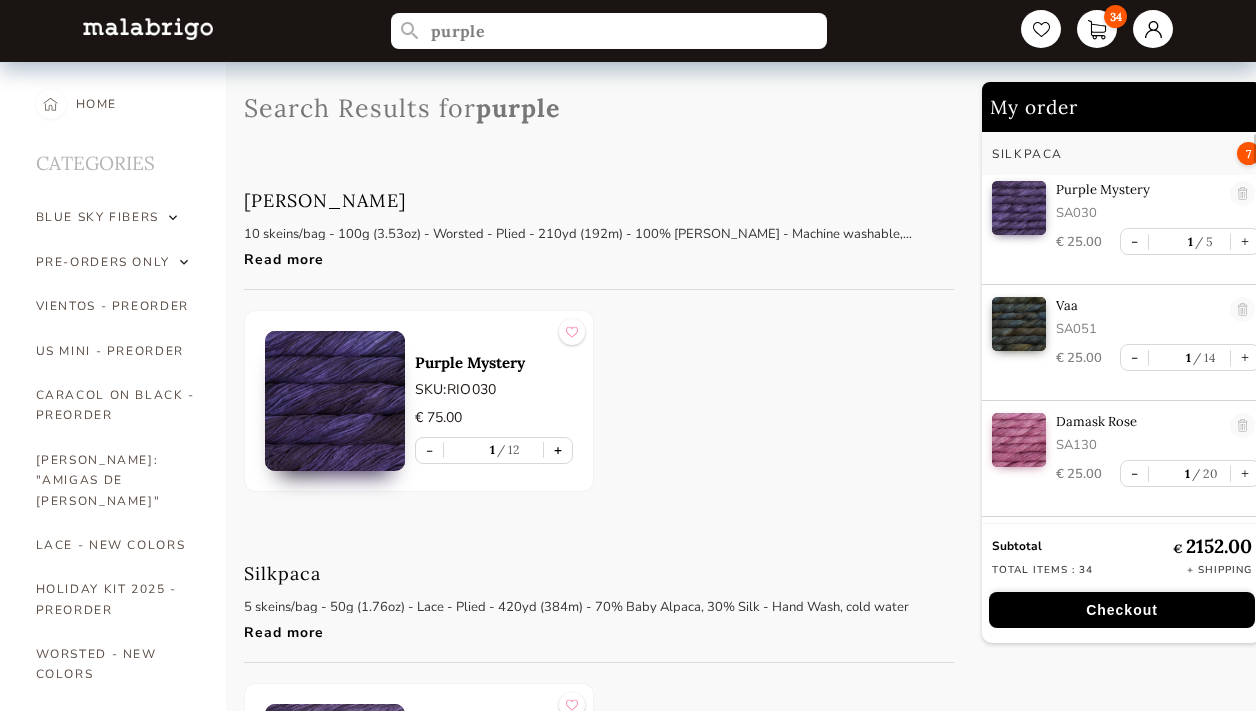 scroll, scrollTop: 8, scrollLeft: 0, axis: vertical 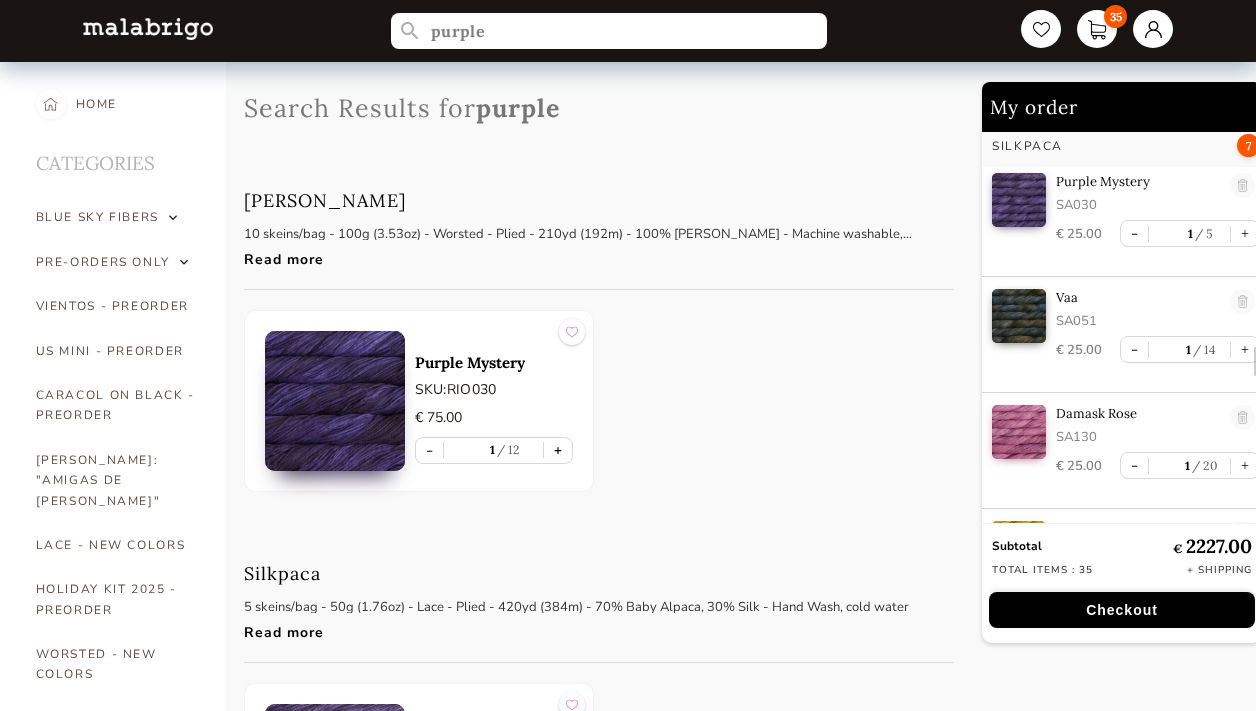 type on "2" 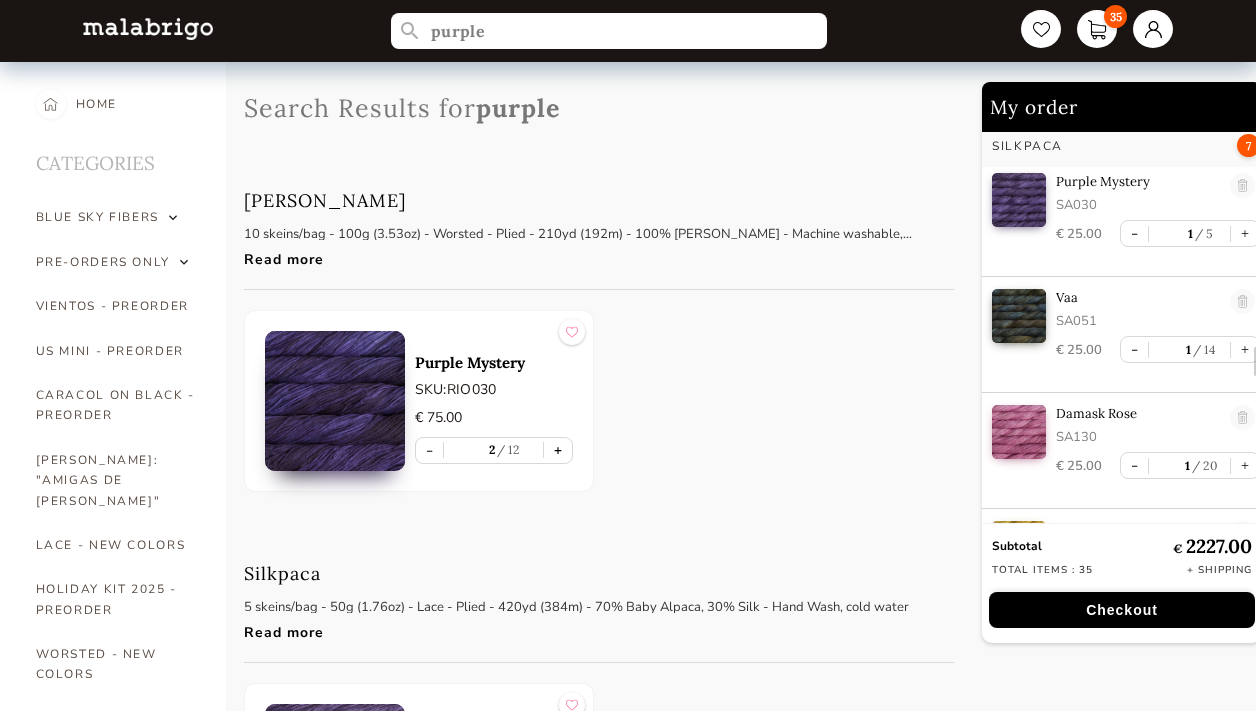 scroll, scrollTop: 2664, scrollLeft: 0, axis: vertical 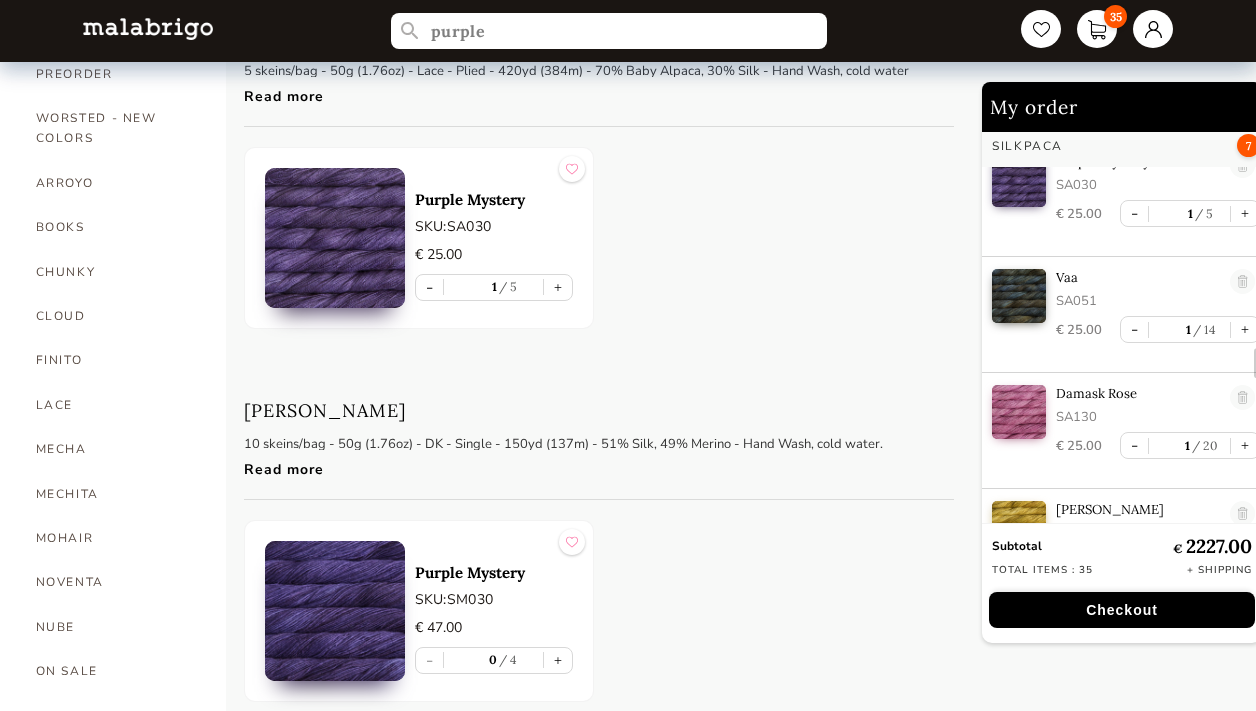 click at bounding box center [335, 238] 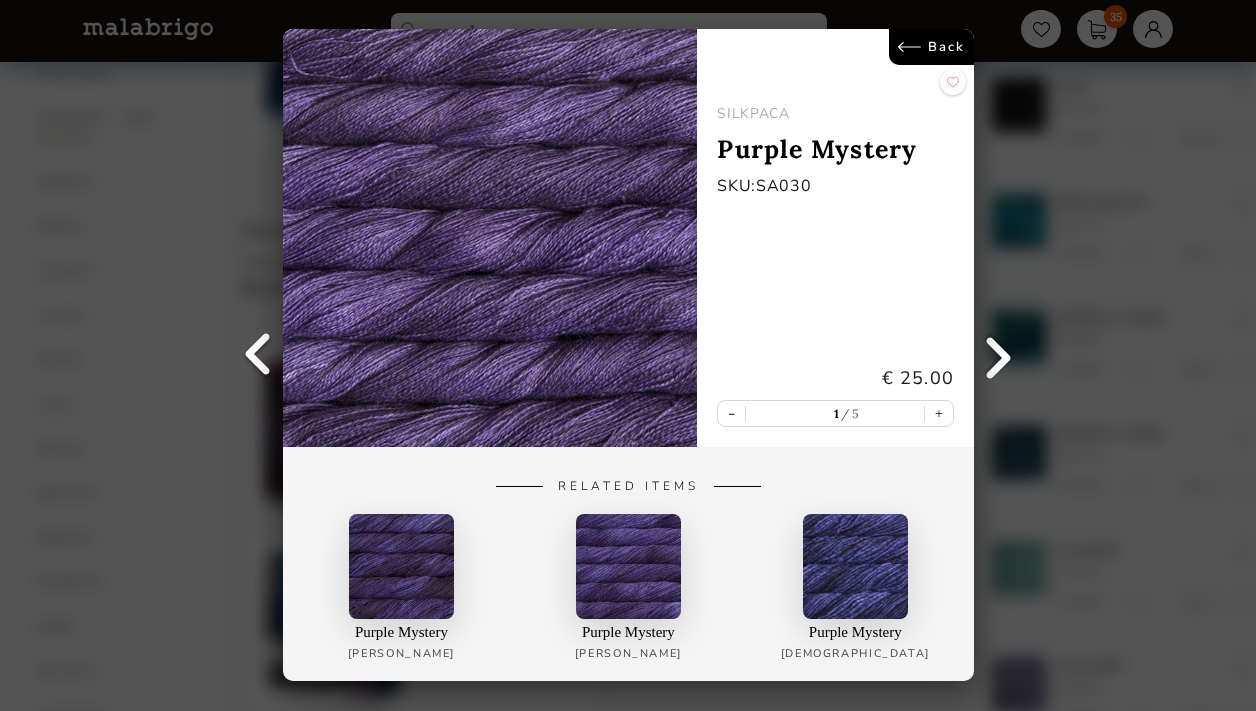 click on "Back" at bounding box center [930, 47] 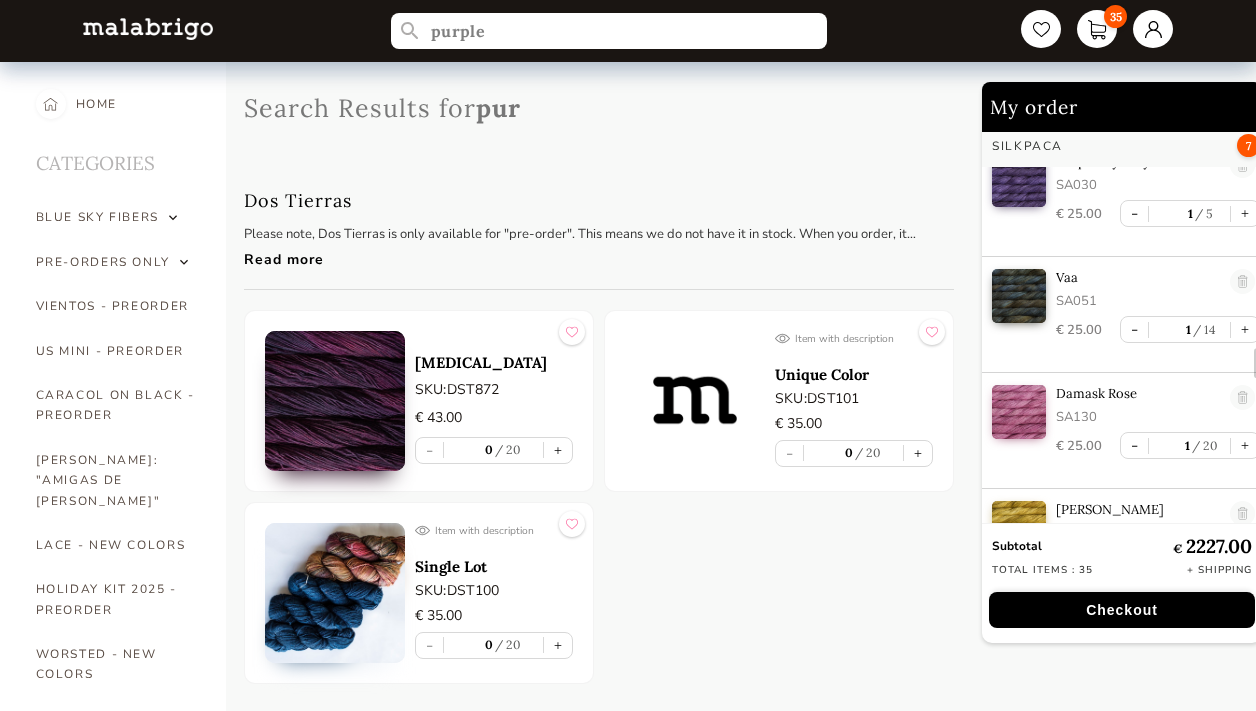 scroll, scrollTop: 0, scrollLeft: 0, axis: both 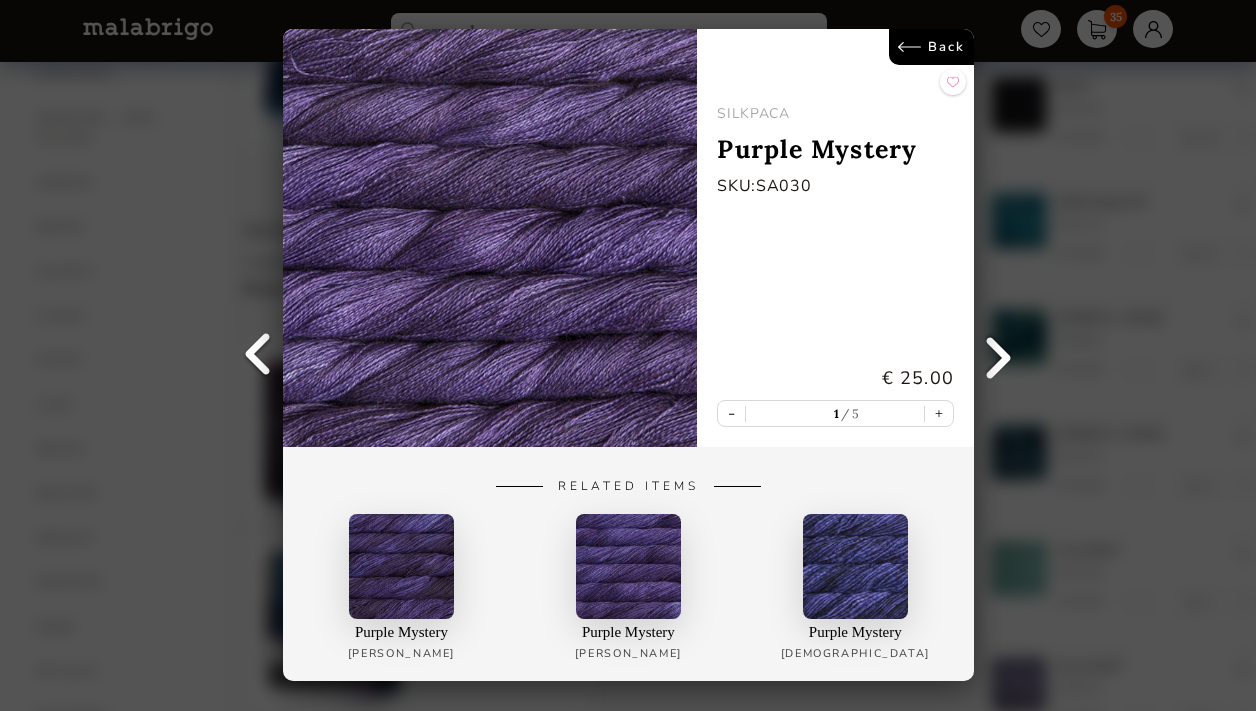 click on "Back" at bounding box center [930, 47] 